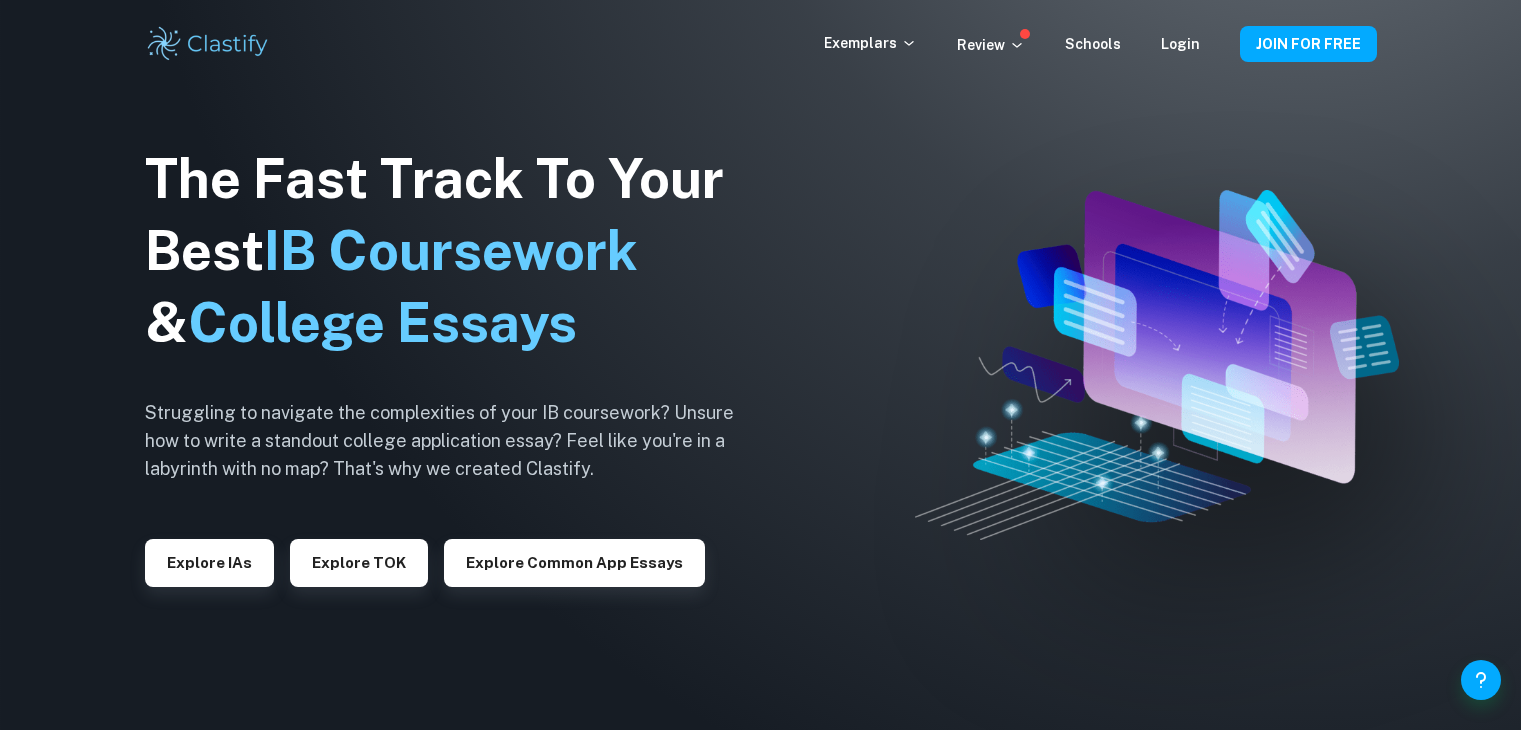 scroll, scrollTop: 0, scrollLeft: 0, axis: both 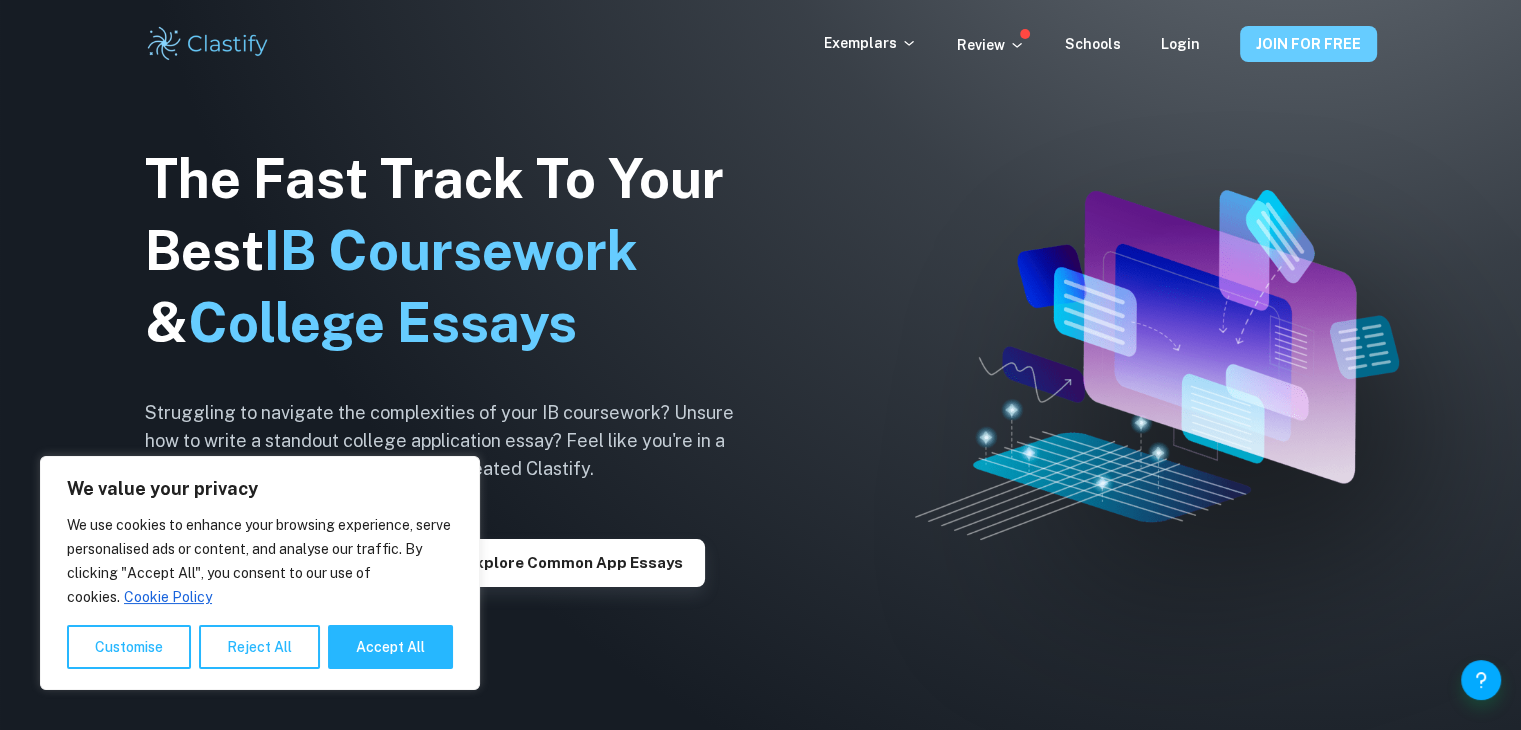 click on "JOIN FOR FREE" at bounding box center [1308, 44] 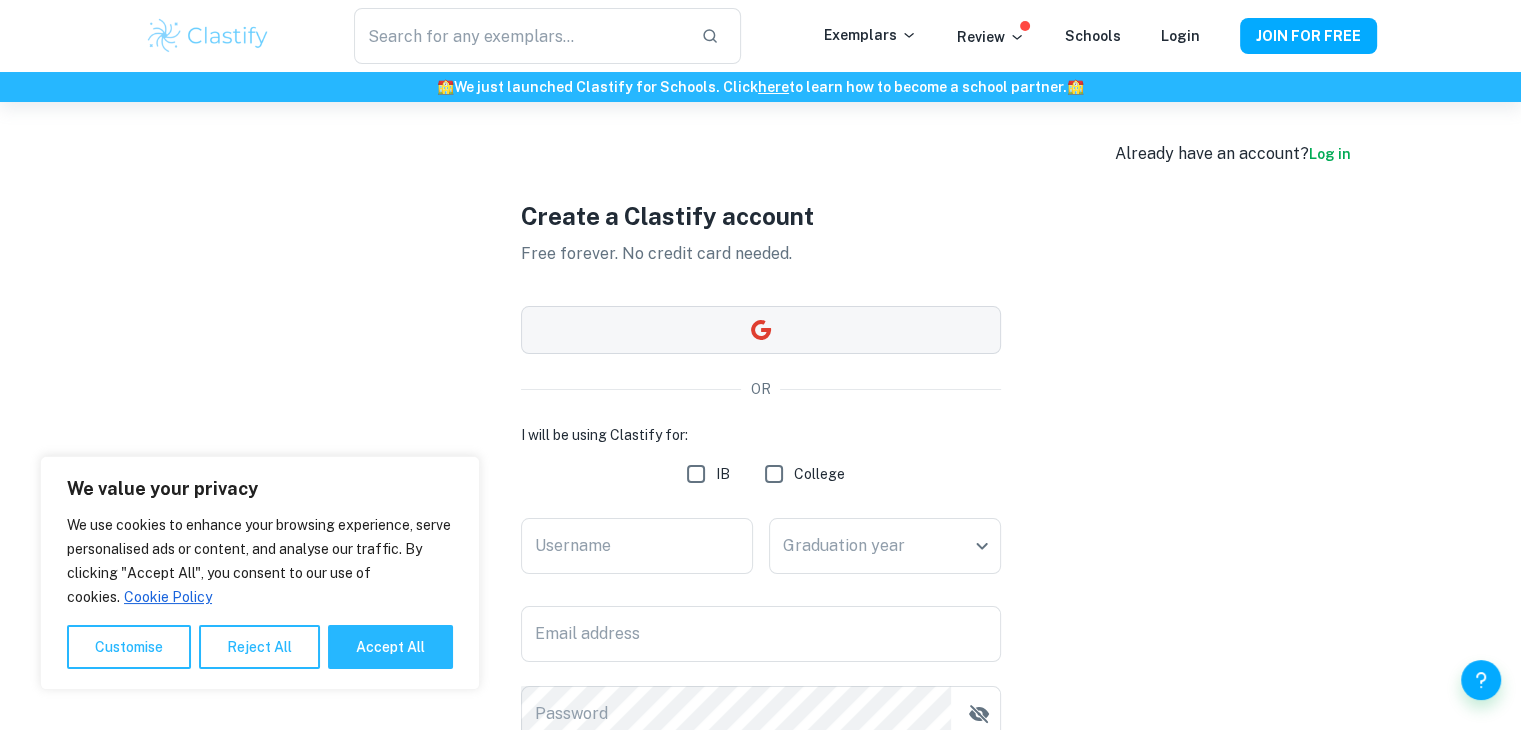 click at bounding box center [761, 330] 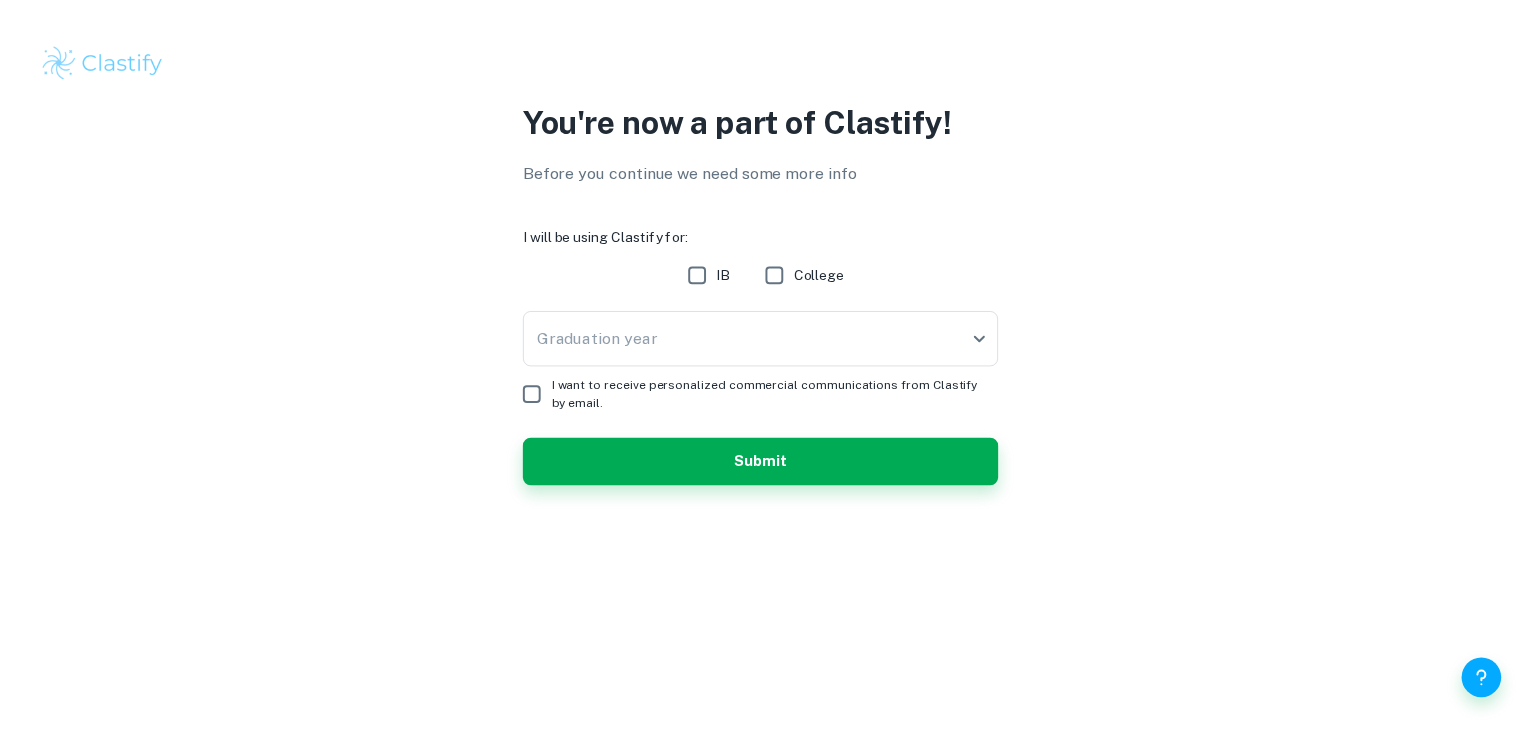 scroll, scrollTop: 0, scrollLeft: 0, axis: both 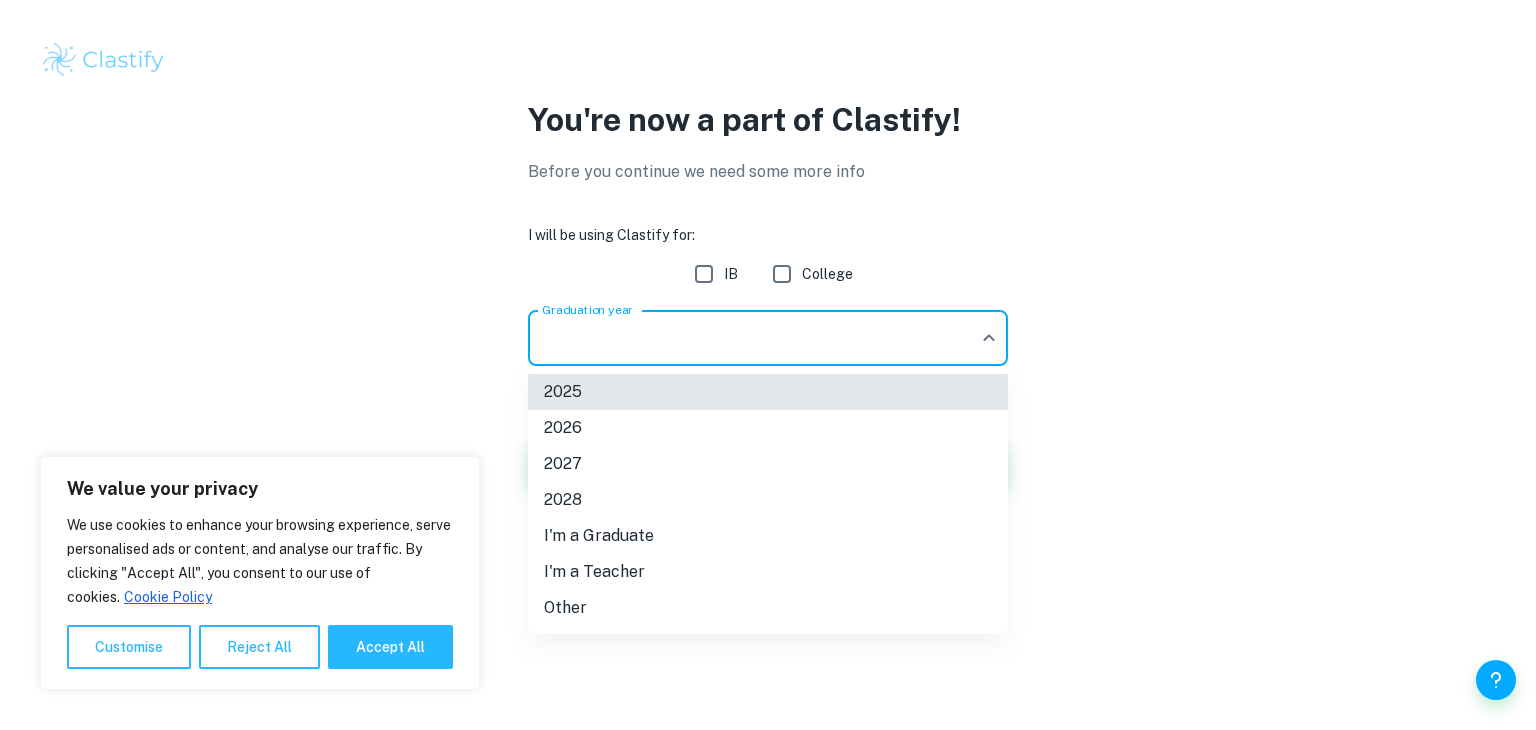 click on "We value your privacy We use cookies to enhance your browsing experience, serve personalised ads or content, and analyse our traffic. By clicking "Accept All", you consent to our use of cookies.   Cookie Policy Customise   Reject All   Accept All   Customise Consent Preferences   We use cookies to help you navigate efficiently and perform certain functions. You will find detailed information about all cookies under each consent category below. The cookies that are categorised as "Necessary" are stored on your browser as they are essential for enabling the basic functionalities of the site. ...  Show more For more information on how Google's third-party cookies operate and handle your data, see:   Google Privacy Policy Necessary Always Active Necessary cookies are required to enable the basic features of this site, such as providing secure log-in or adjusting your consent preferences. These cookies do not store any personally identifiable data. Functional Analytics Performance Advertisement Uncategorised" at bounding box center [768, 365] 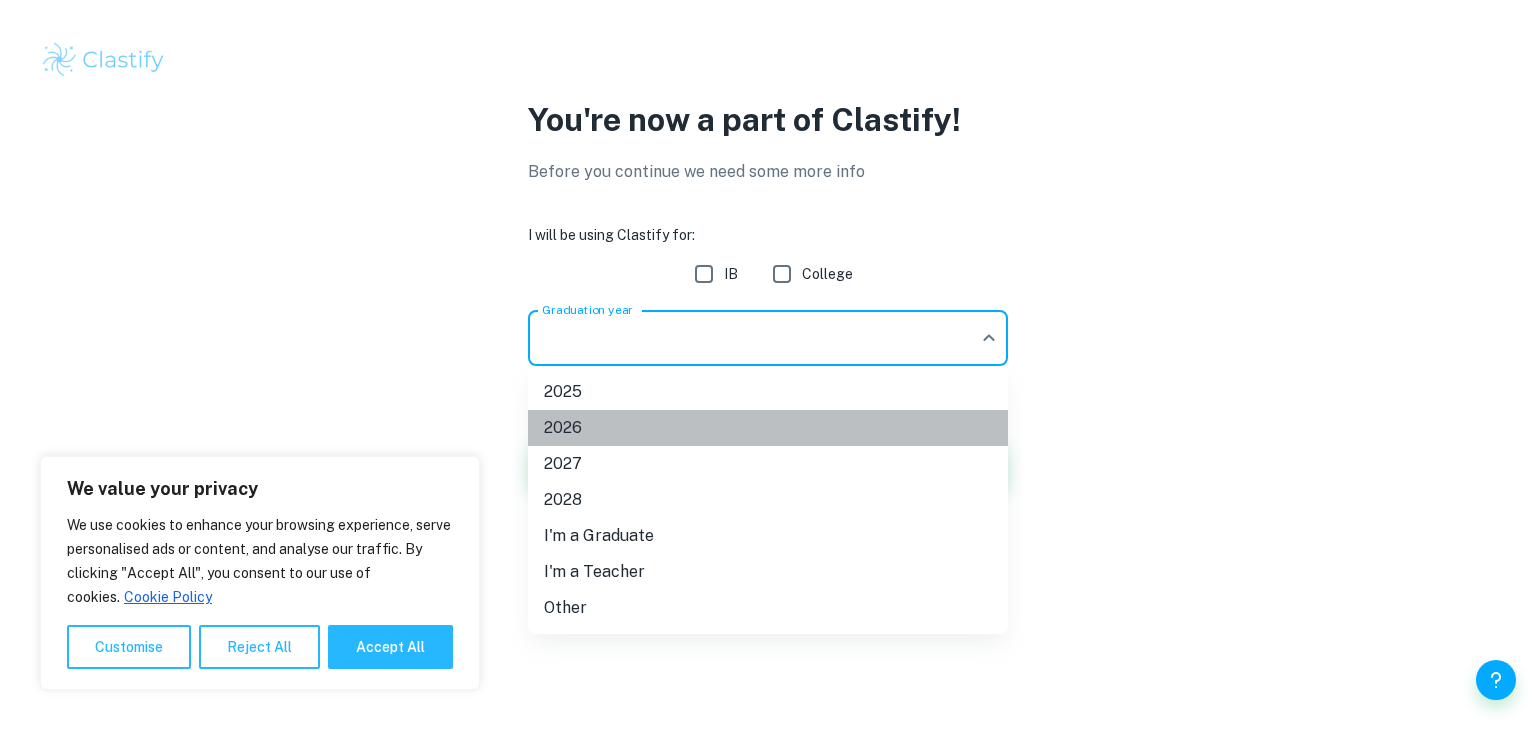 click on "2026" at bounding box center [768, 428] 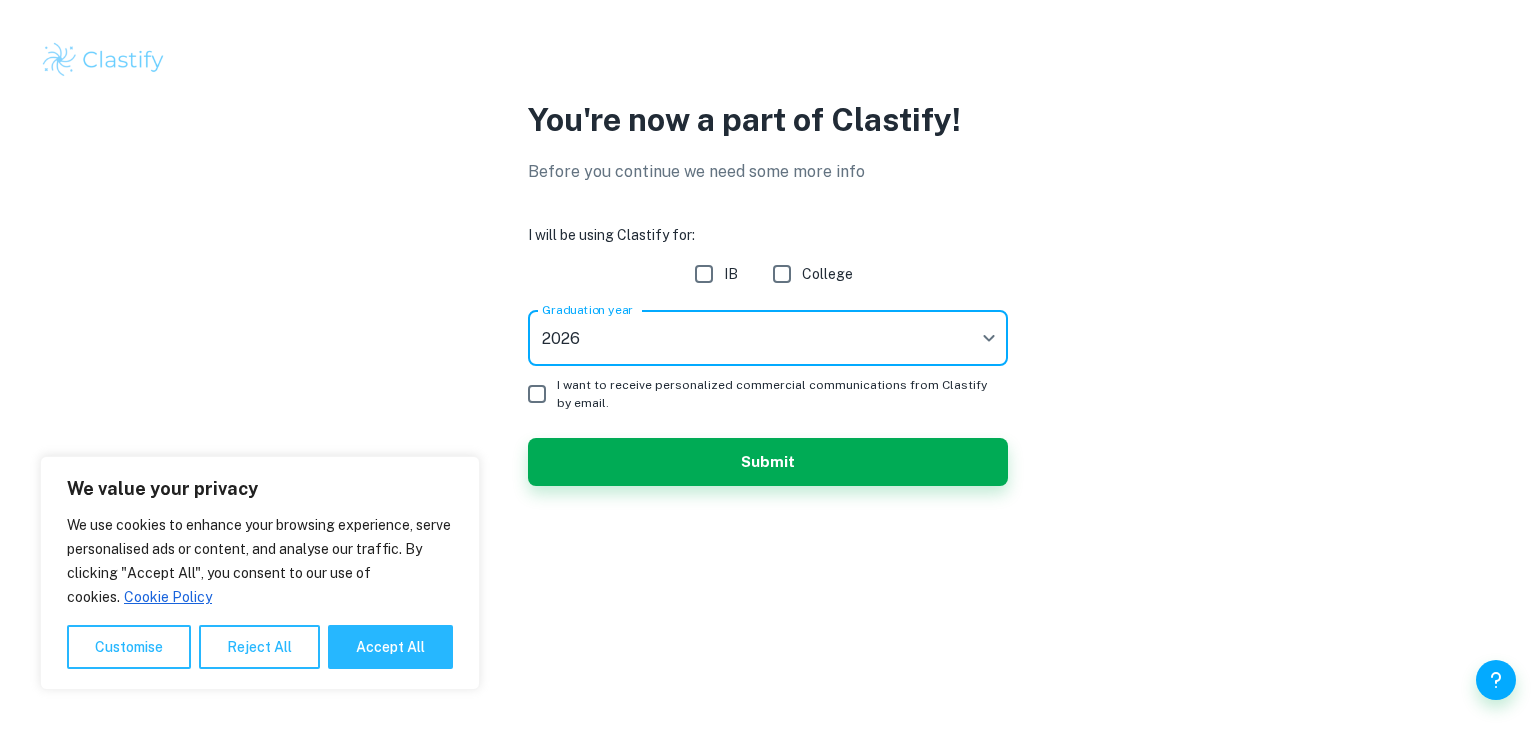 click on "IB" at bounding box center [704, 274] 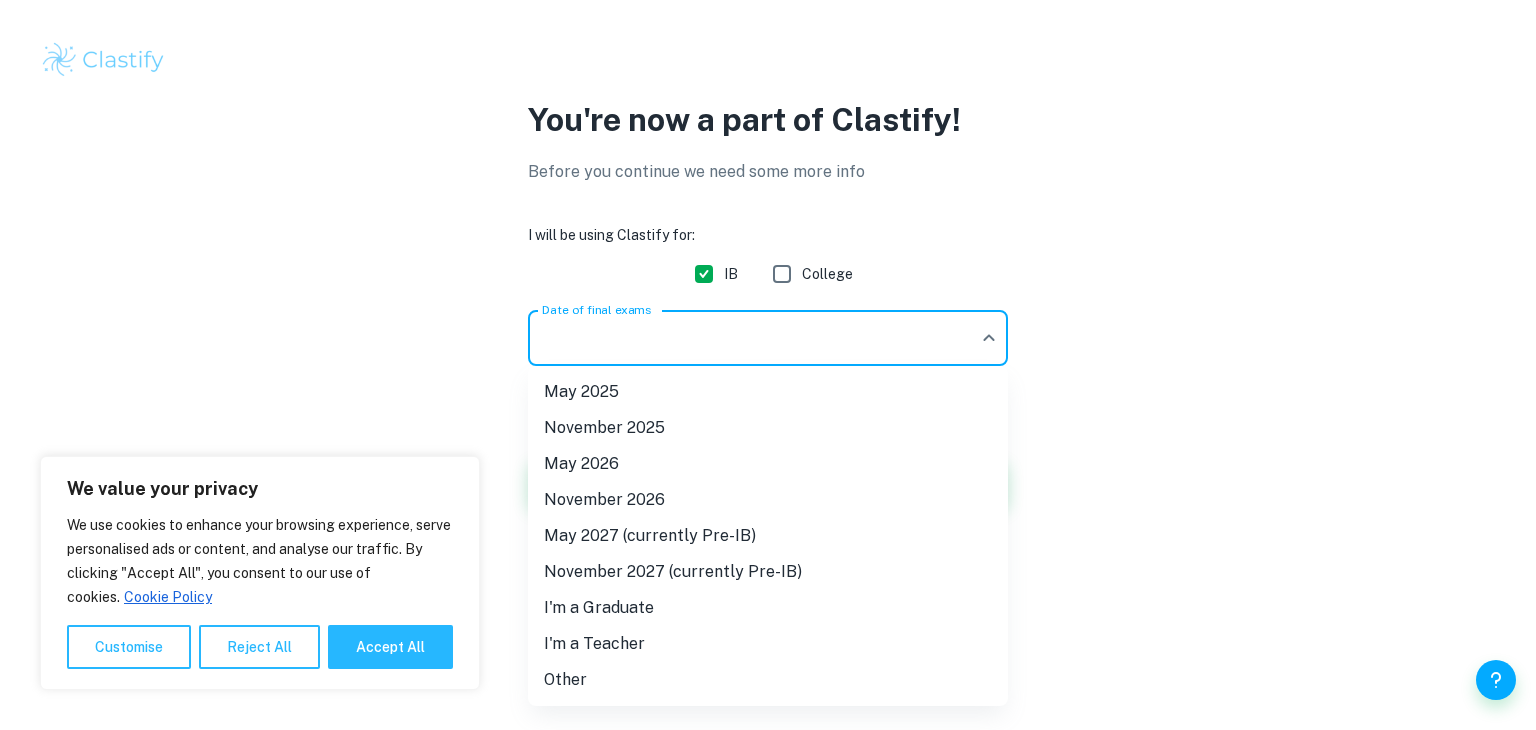 click on "We value your privacy We use cookies to enhance your browsing experience, serve personalised ads or content, and analyse our traffic. By clicking "Accept All", you consent to our use of cookies.   Cookie Policy Customise   Reject All   Accept All   Customise Consent Preferences   We use cookies to help you navigate efficiently and perform certain functions. You will find detailed information about all cookies under each consent category below. The cookies that are categorised as "Necessary" are stored on your browser as they are essential for enabling the basic functionalities of the site. ...  Show more For more information on how Google's third-party cookies operate and handle your data, see:   Google Privacy Policy Necessary Always Active Necessary cookies are required to enable the basic features of this site, such as providing secure log-in or adjusting your consent preferences. These cookies do not store any personally identifiable data. Functional Analytics Performance Advertisement Uncategorised" at bounding box center [768, 365] 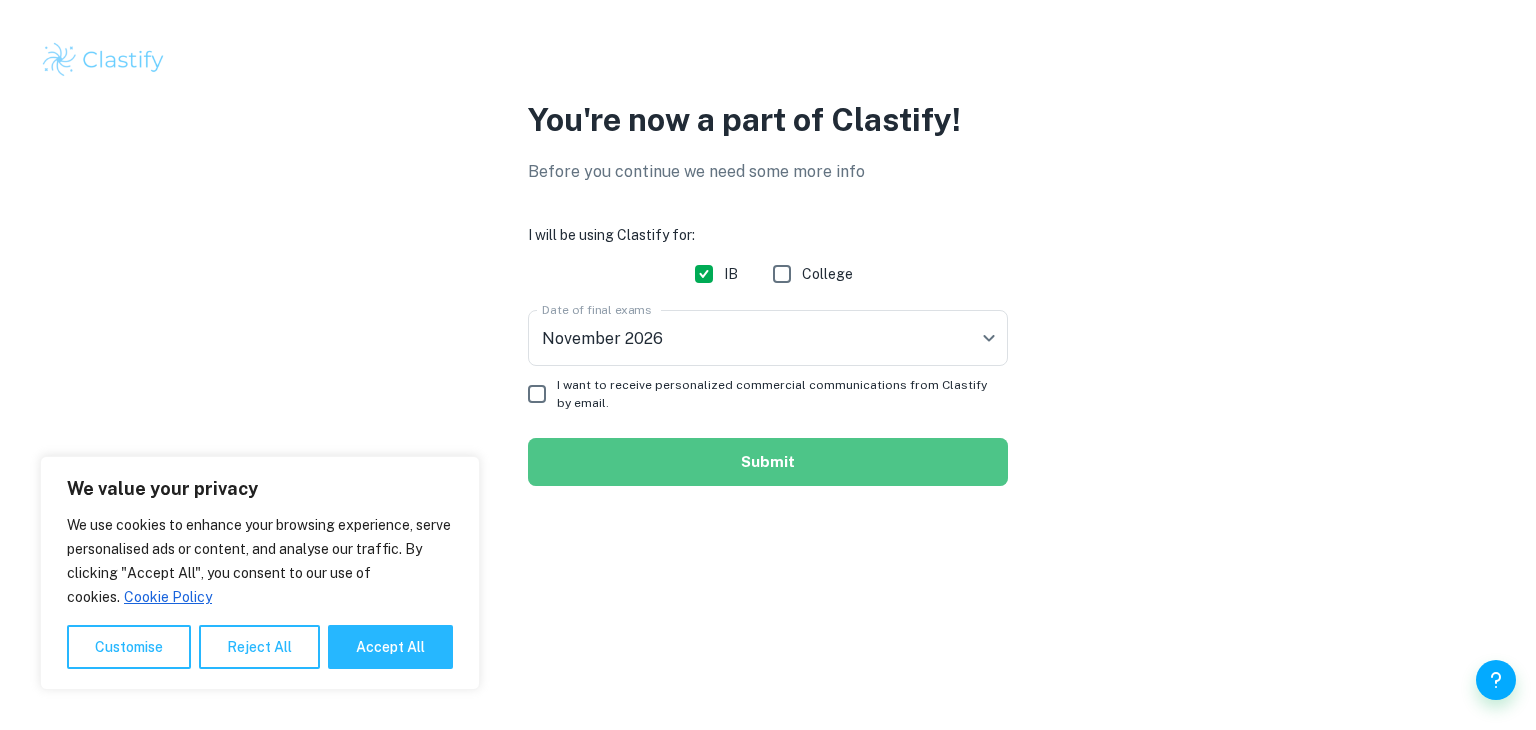 click on "Submit" at bounding box center [768, 462] 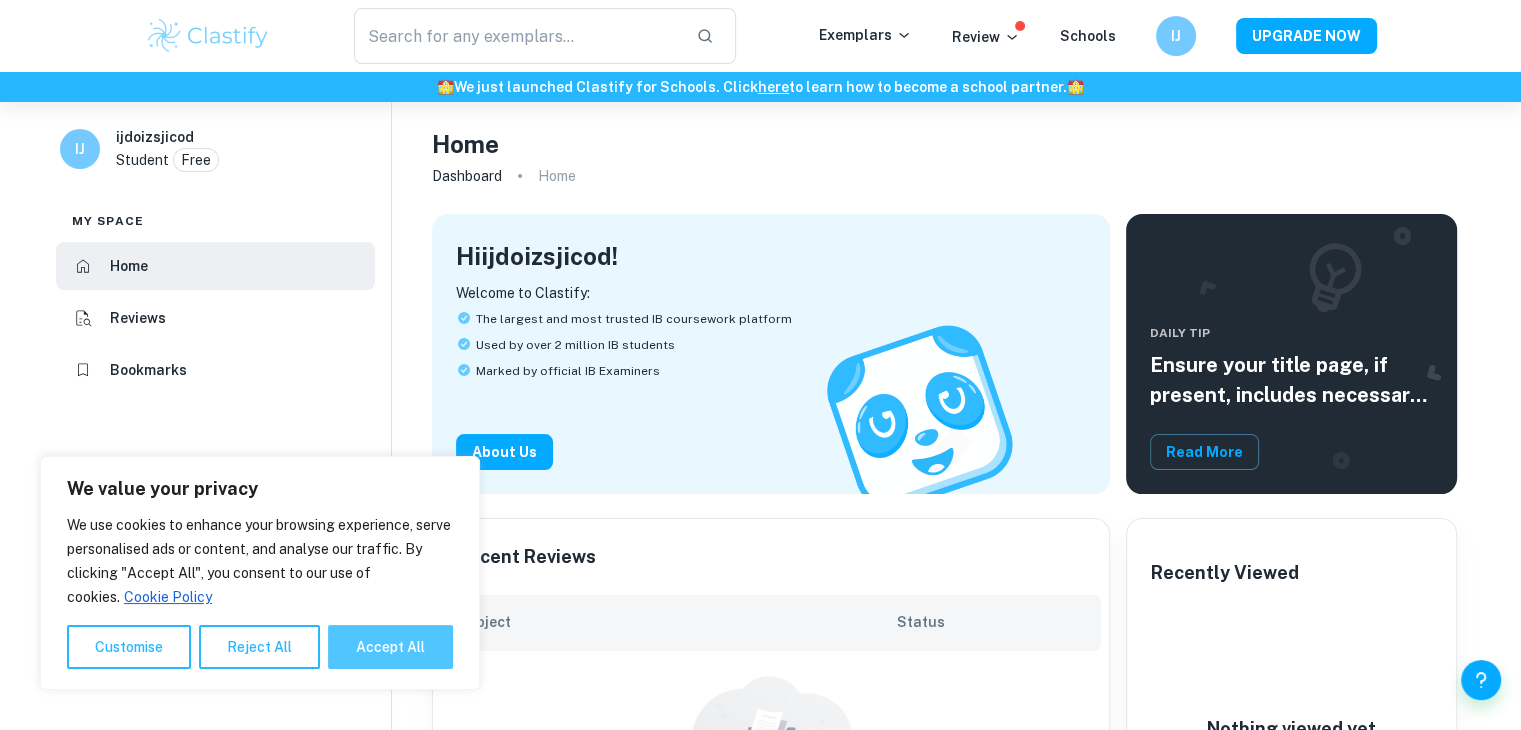 click on "Accept All" at bounding box center (390, 647) 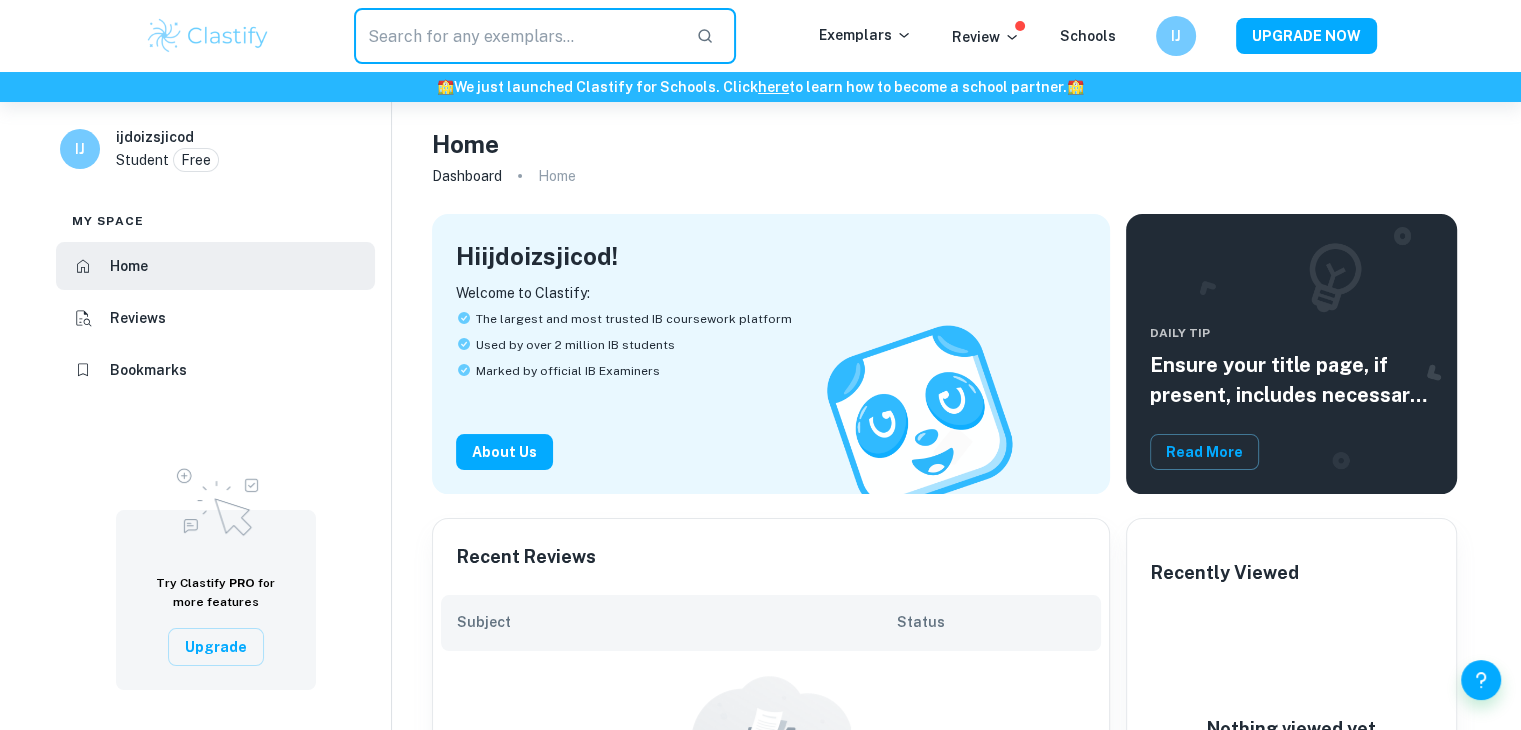 click at bounding box center (517, 36) 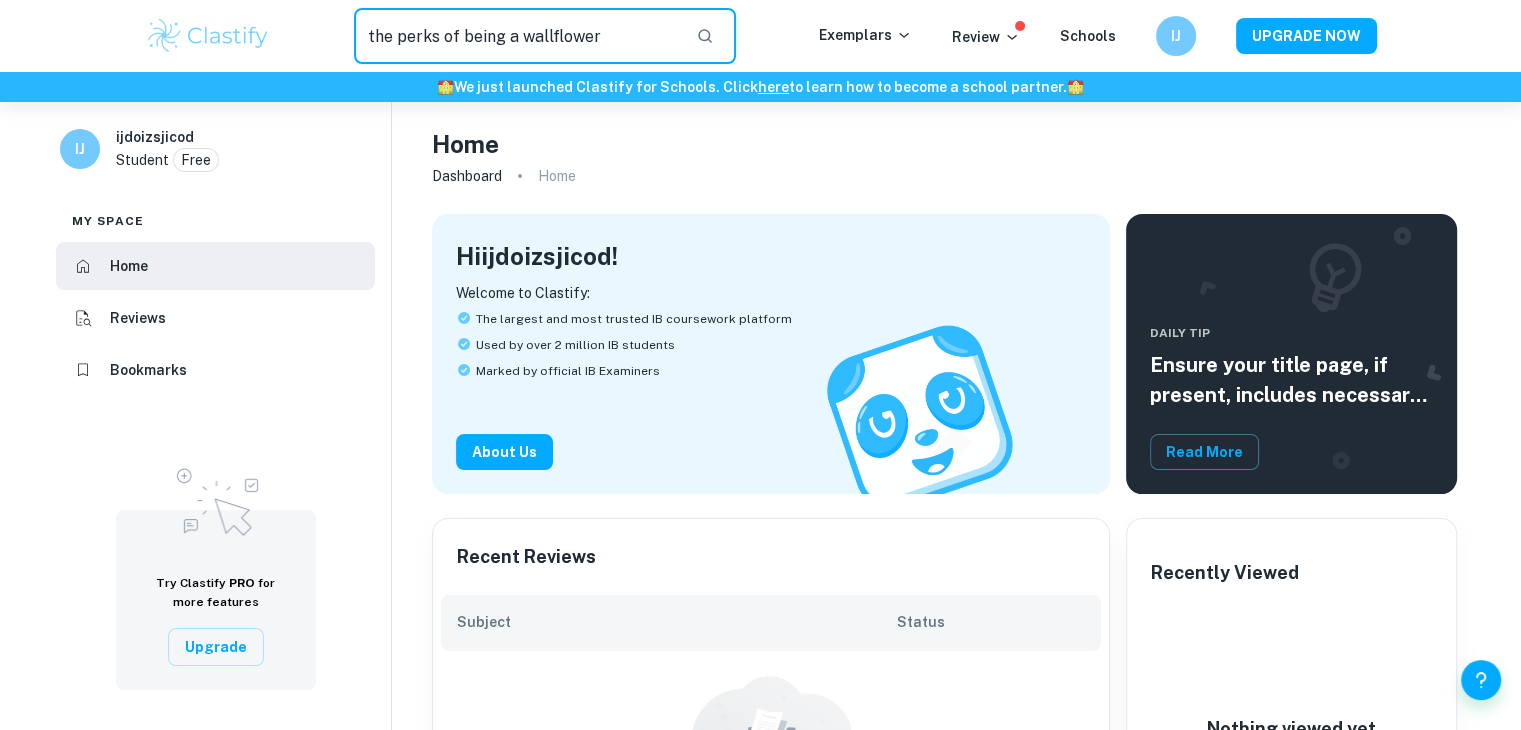 type on "the perks of being a wallflower" 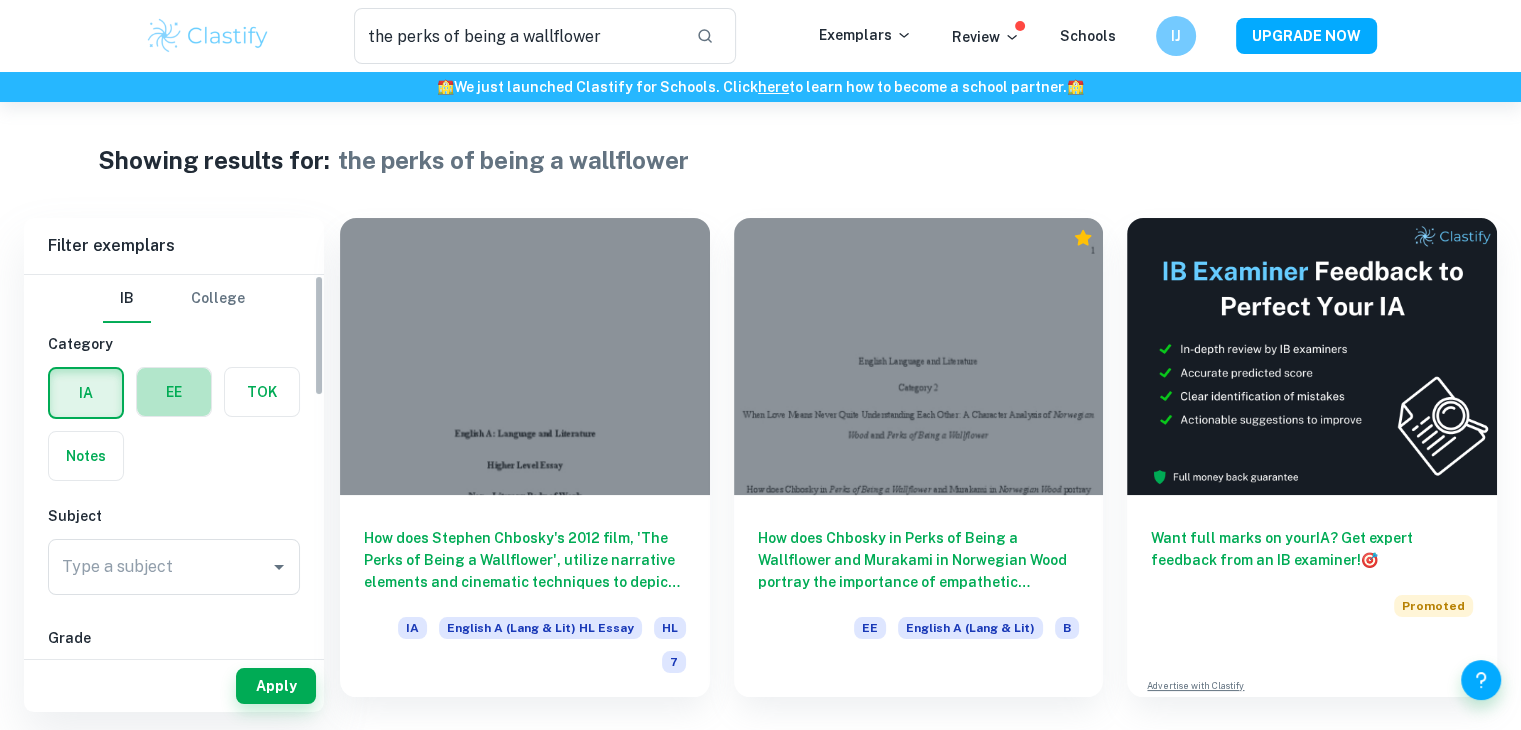 click at bounding box center [174, 392] 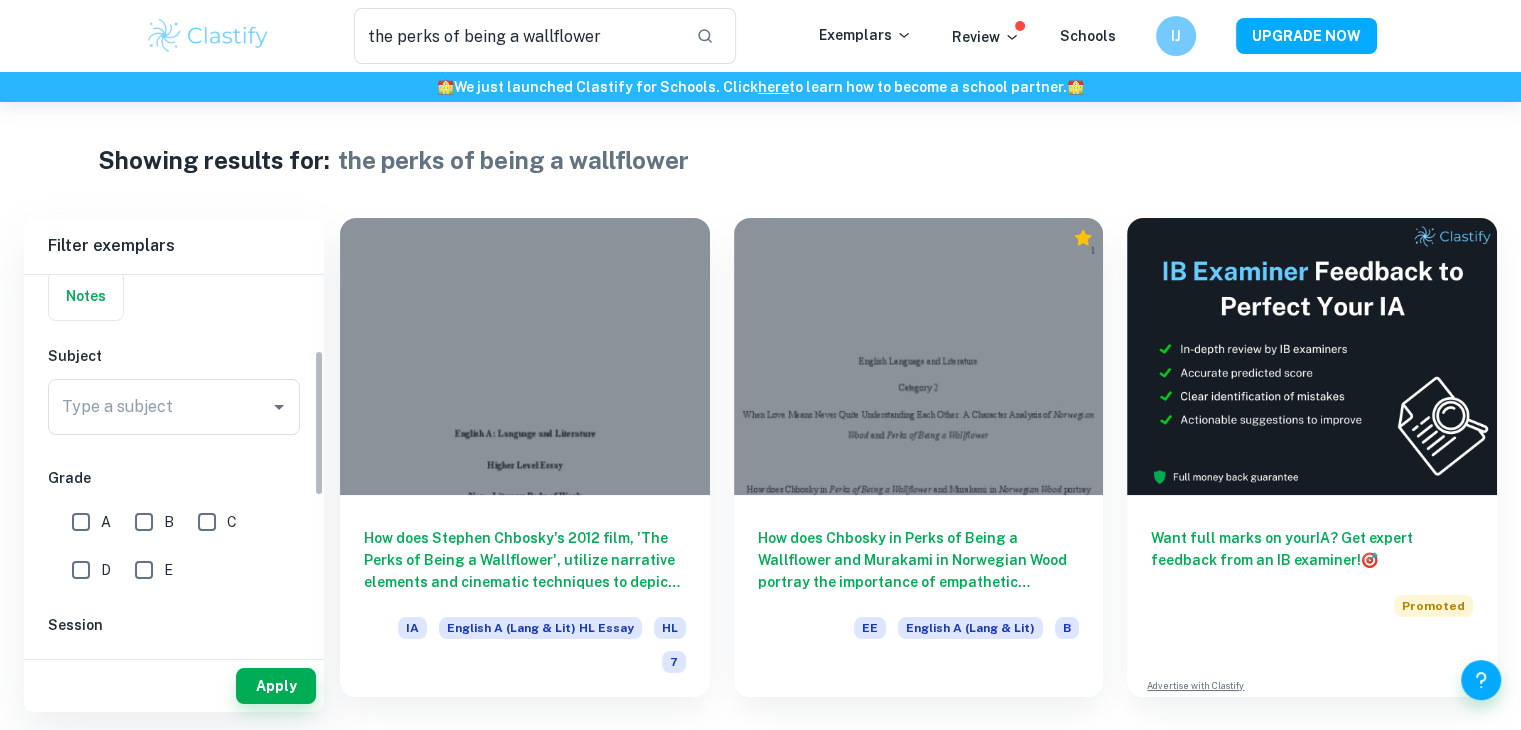 scroll, scrollTop: 194, scrollLeft: 0, axis: vertical 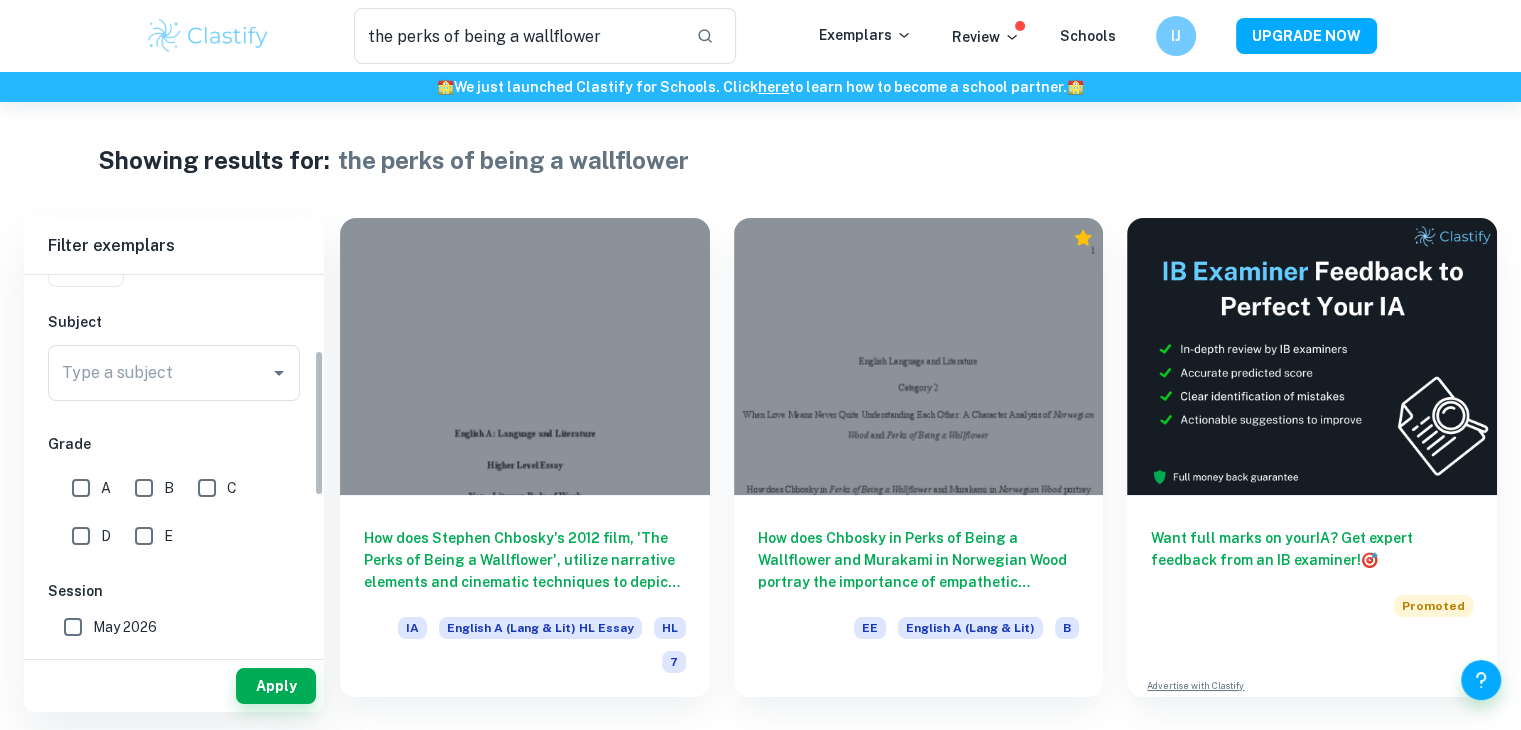 click on "Type a subject" at bounding box center [159, 373] 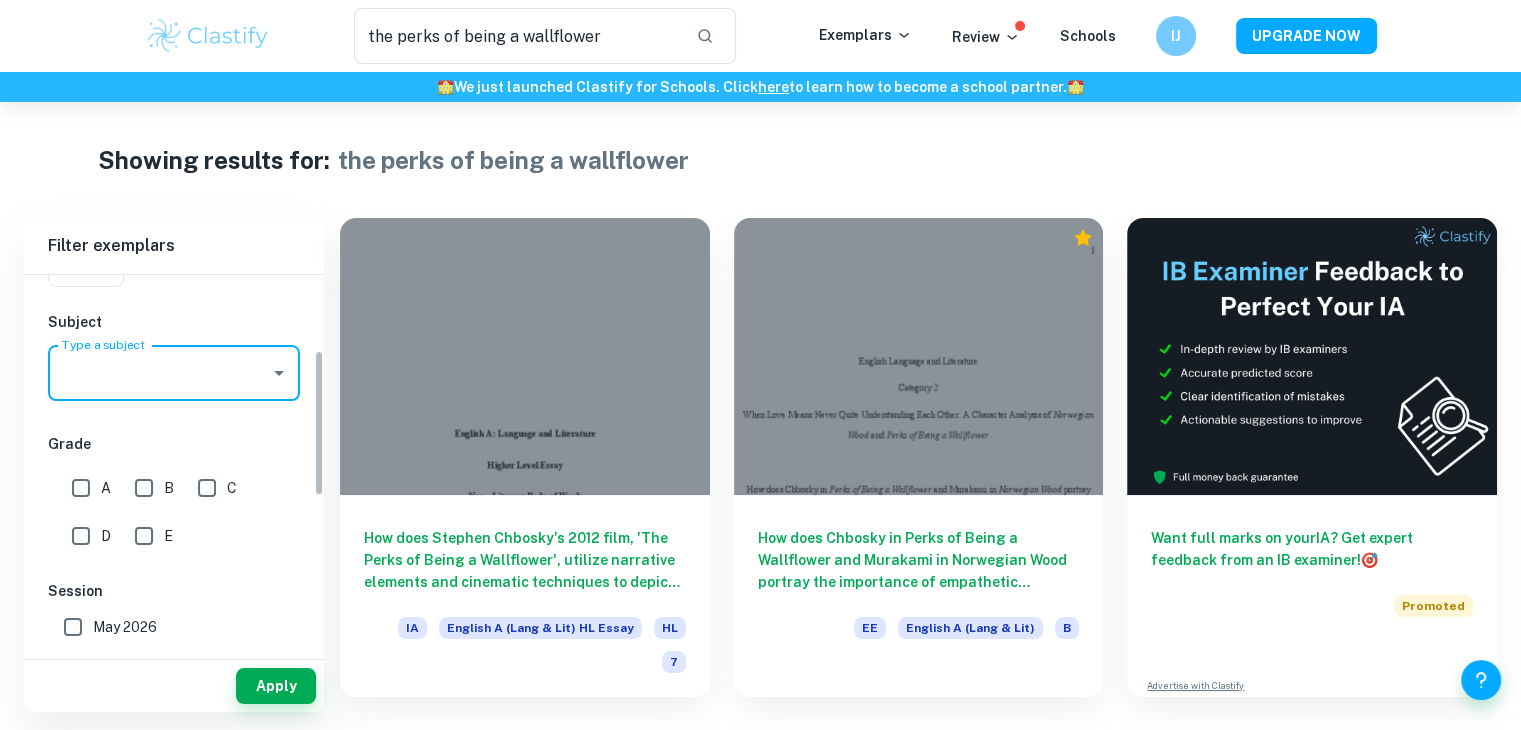 click on "Type a subject" at bounding box center [159, 373] 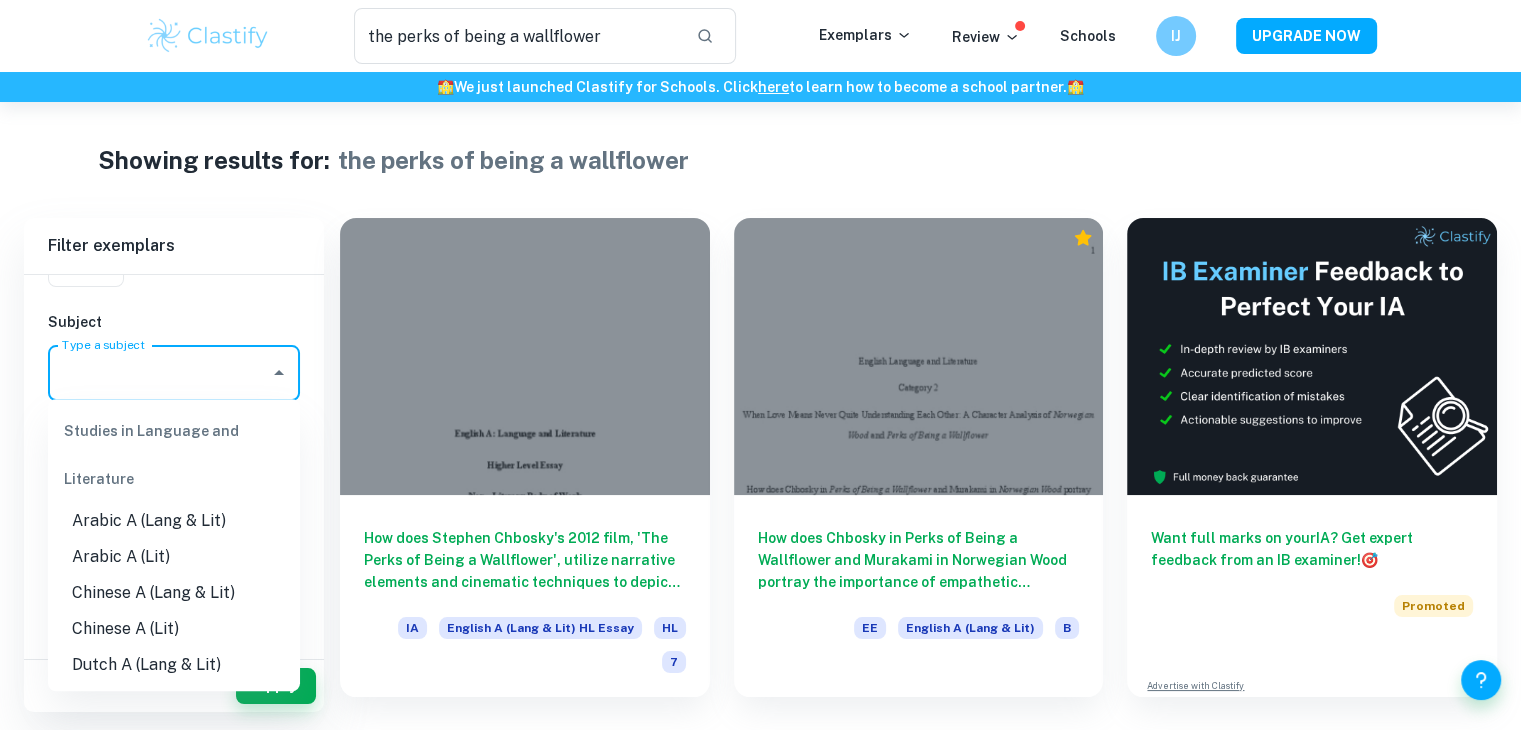 click on "Type a subject" at bounding box center [159, 373] 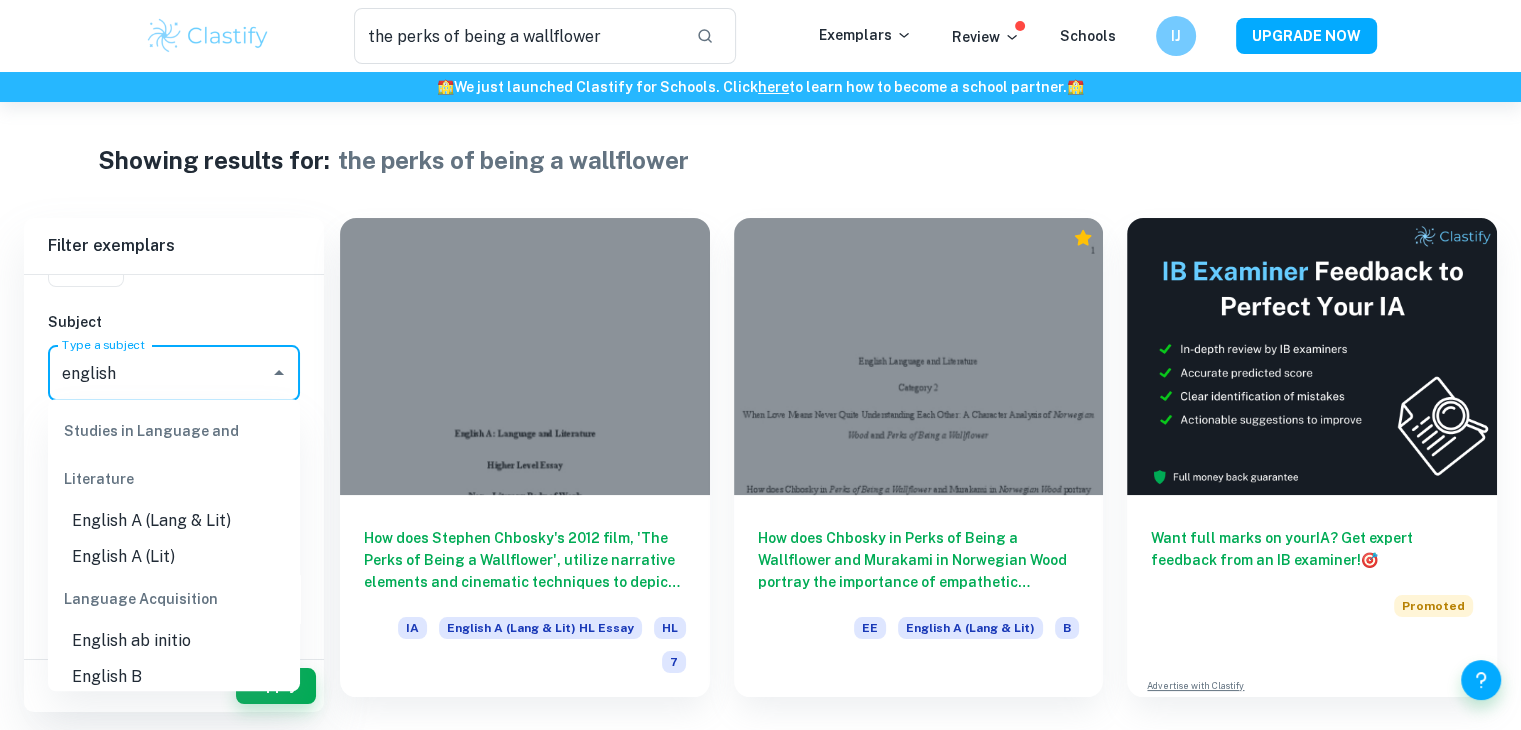 click on "English A (Lang & Lit)" at bounding box center (174, 521) 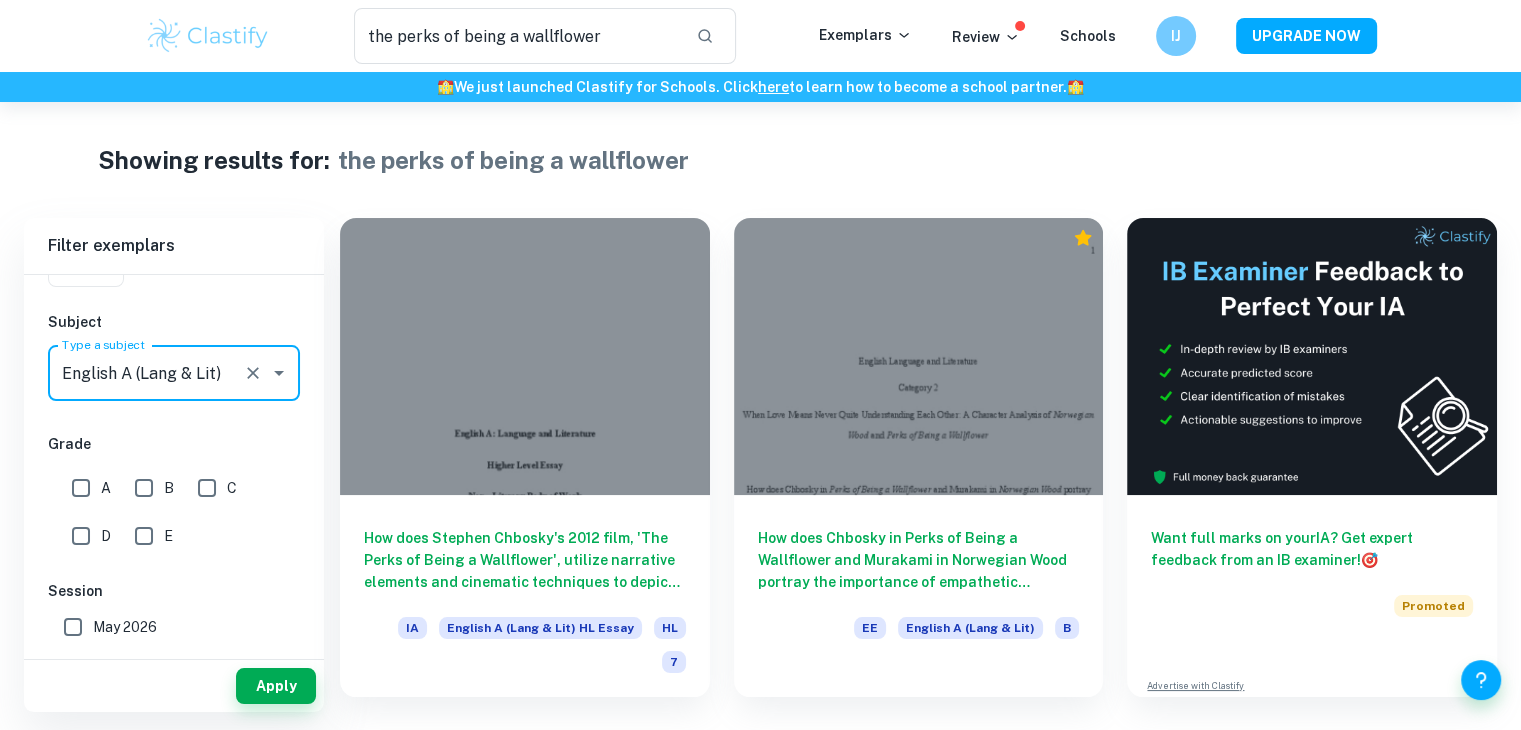 type on "English A (Lang & Lit)" 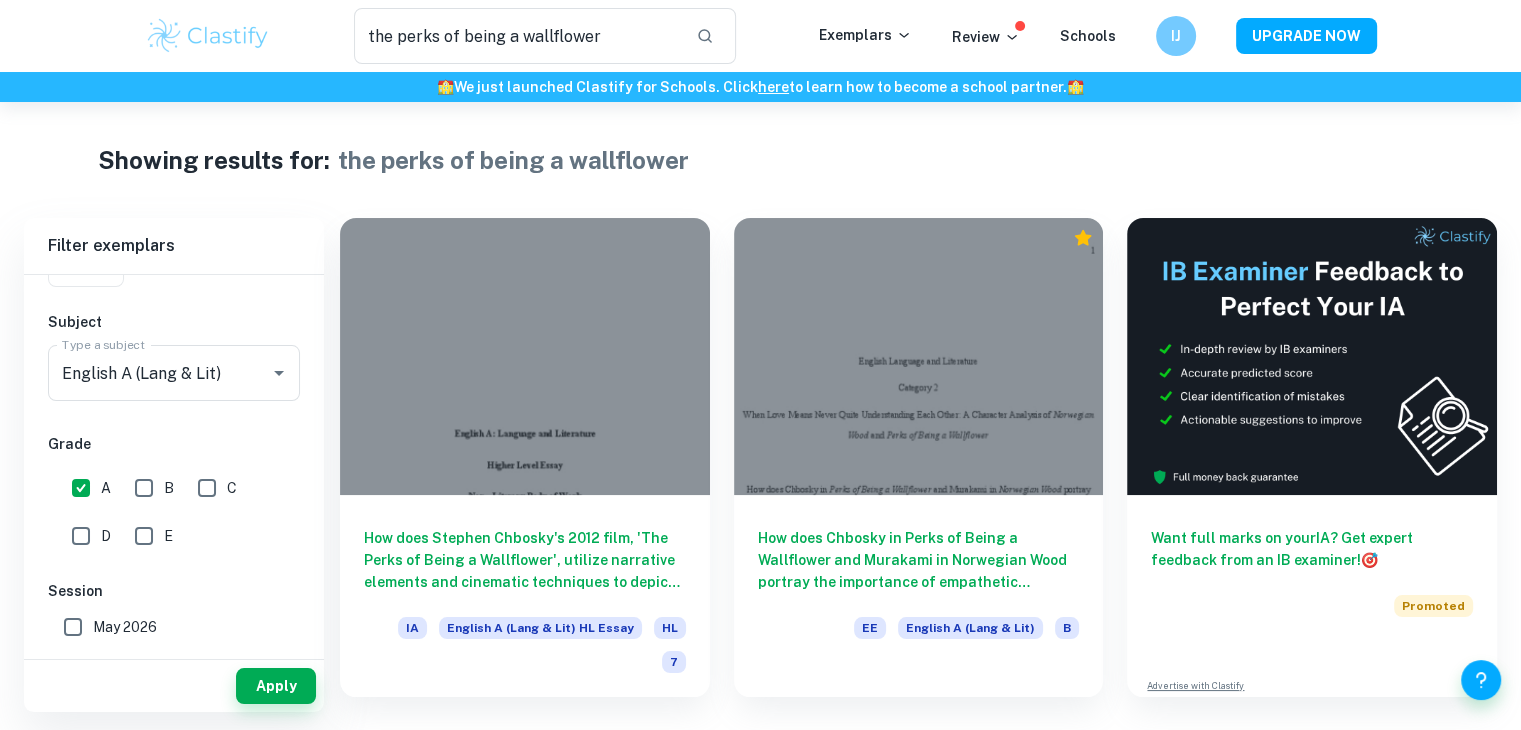 click on "B" at bounding box center [144, 488] 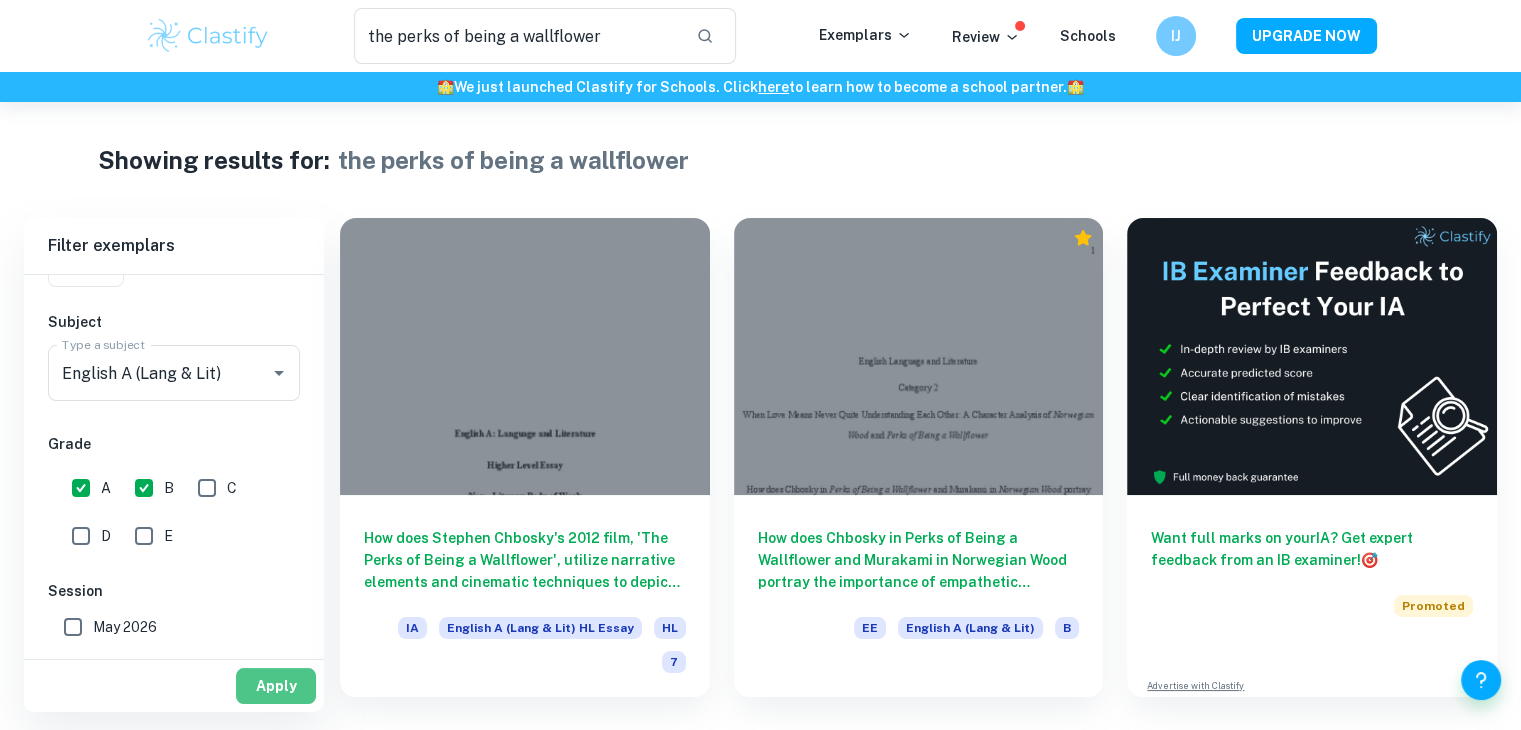 click on "Apply" at bounding box center (276, 686) 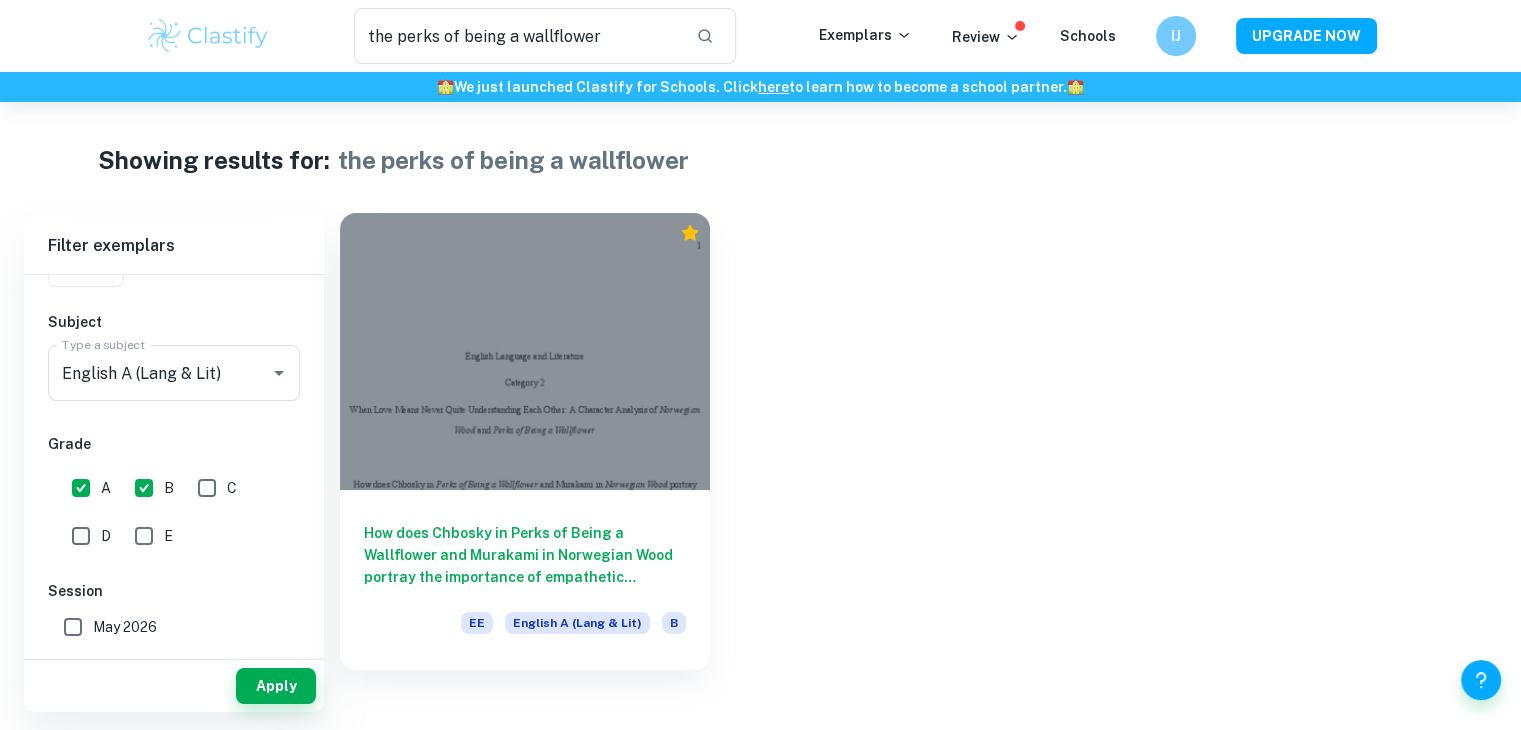 click at bounding box center (525, 351) 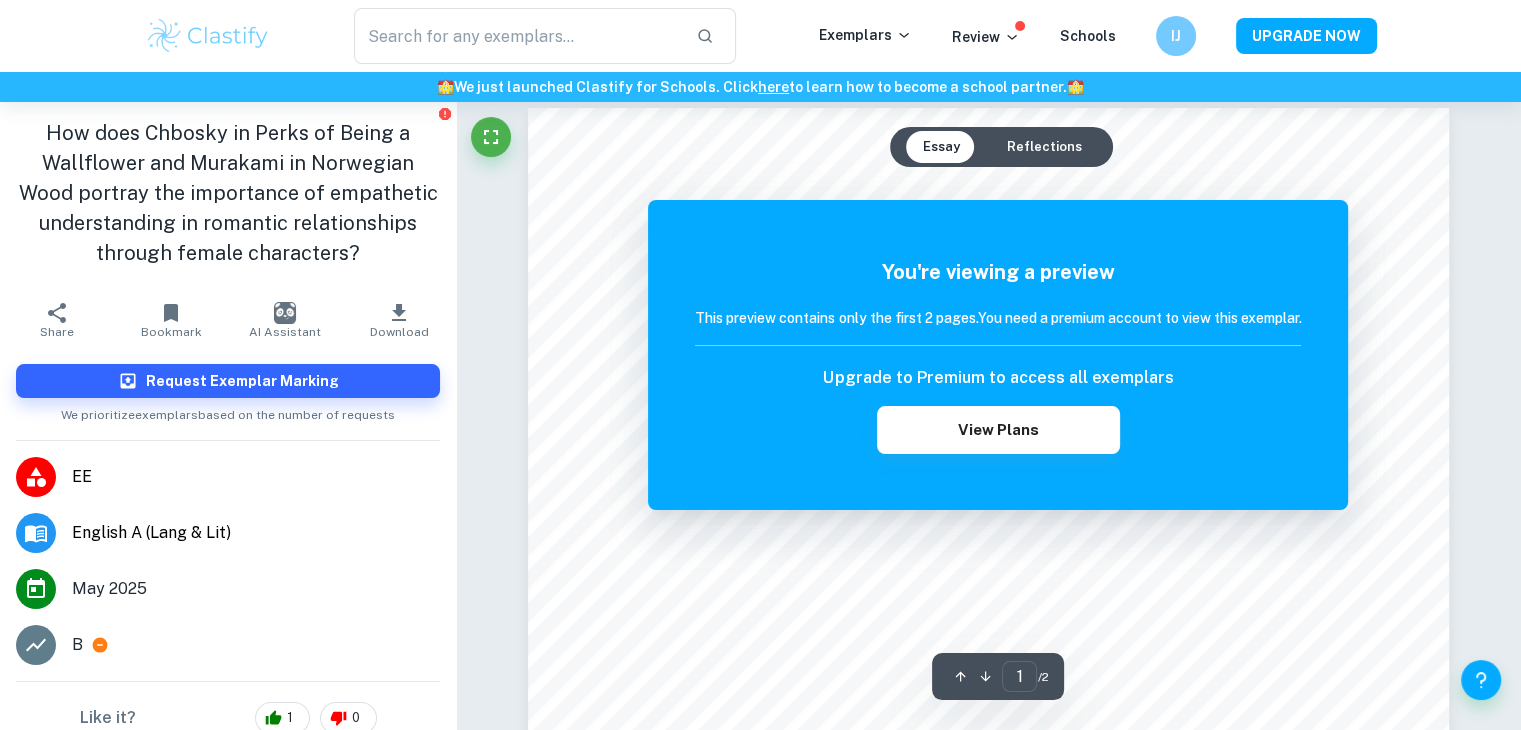 scroll, scrollTop: 4, scrollLeft: 0, axis: vertical 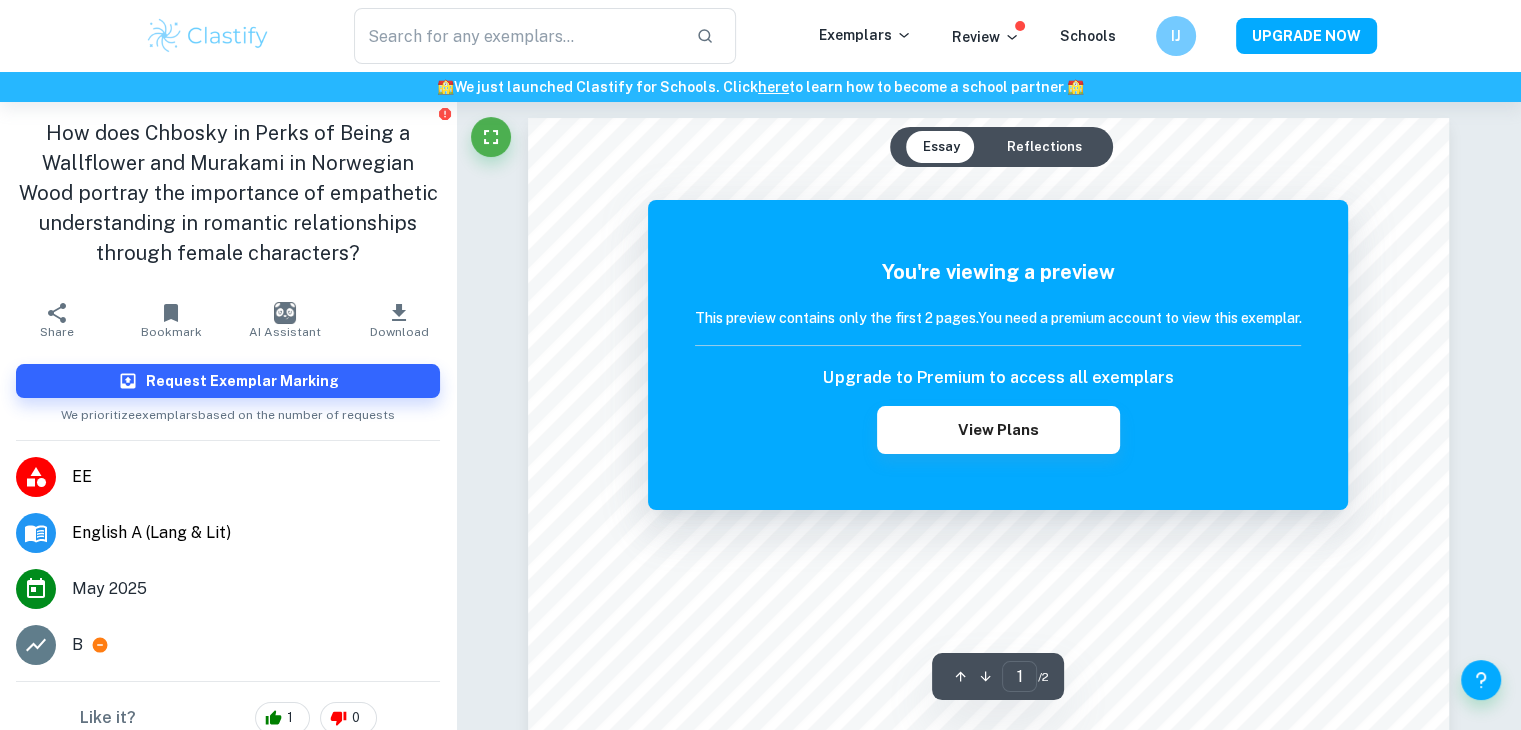 click on "Reflections" at bounding box center [1043, 147] 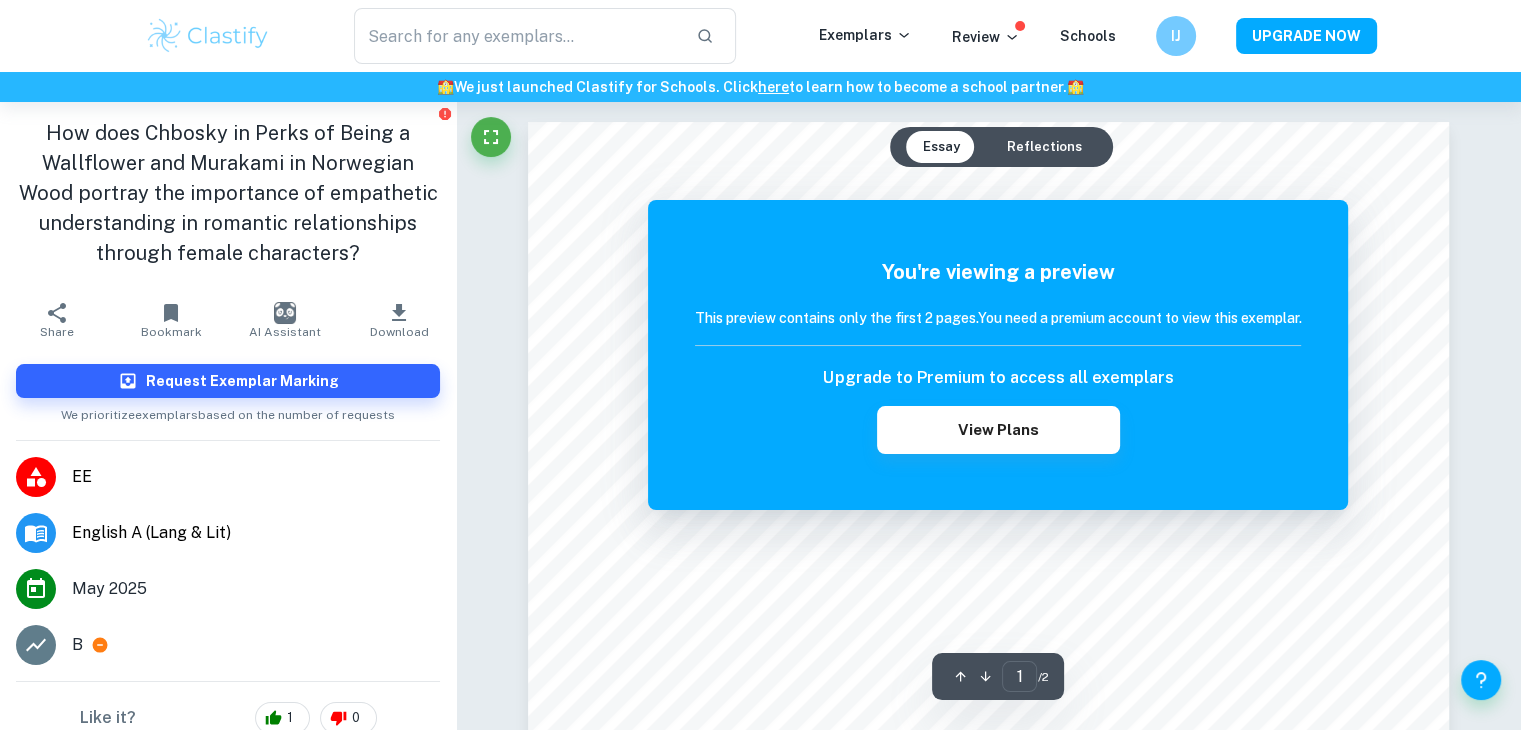 click on "Essay" at bounding box center (940, 147) 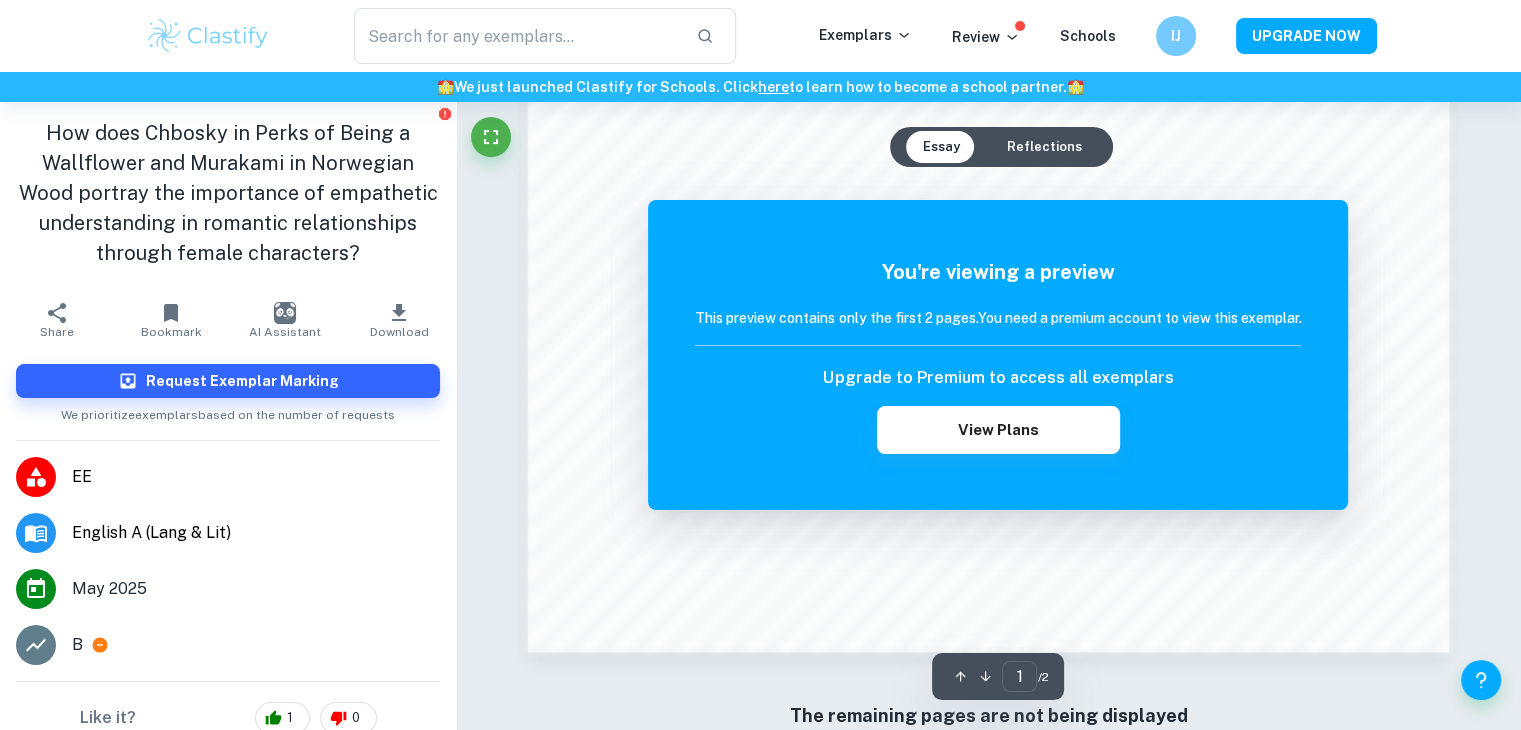 scroll, scrollTop: 1860, scrollLeft: 0, axis: vertical 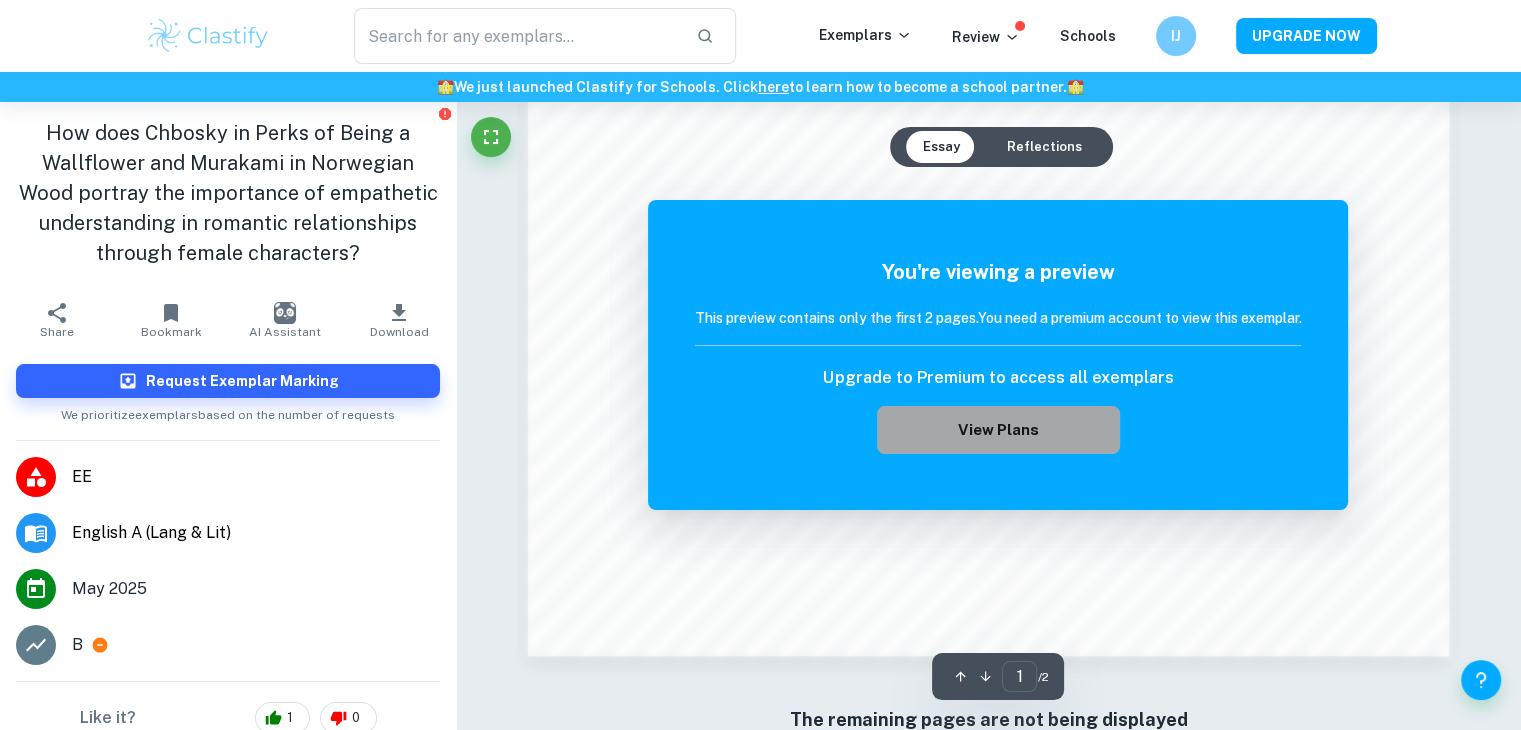 click on "View Plans" at bounding box center [998, 430] 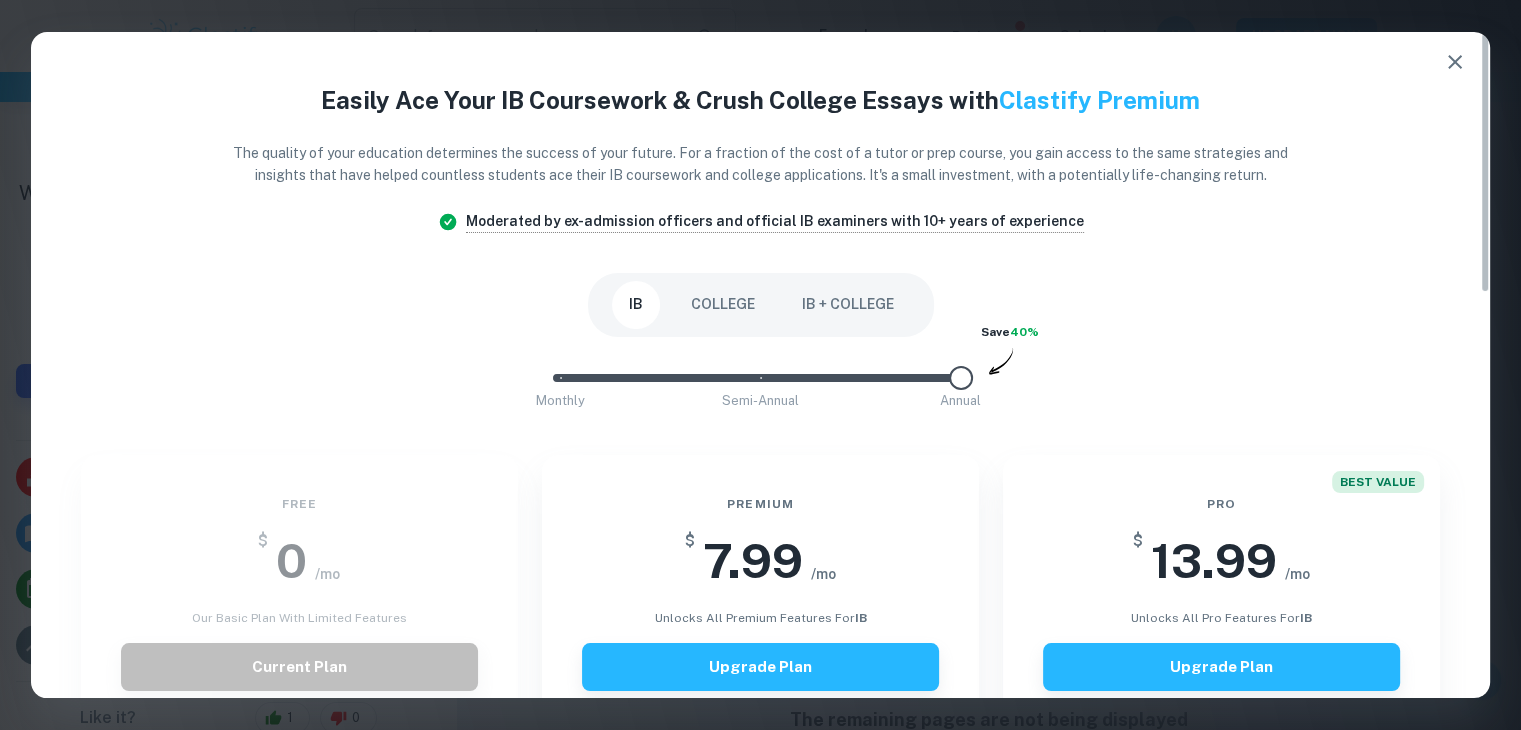 scroll, scrollTop: 0, scrollLeft: 0, axis: both 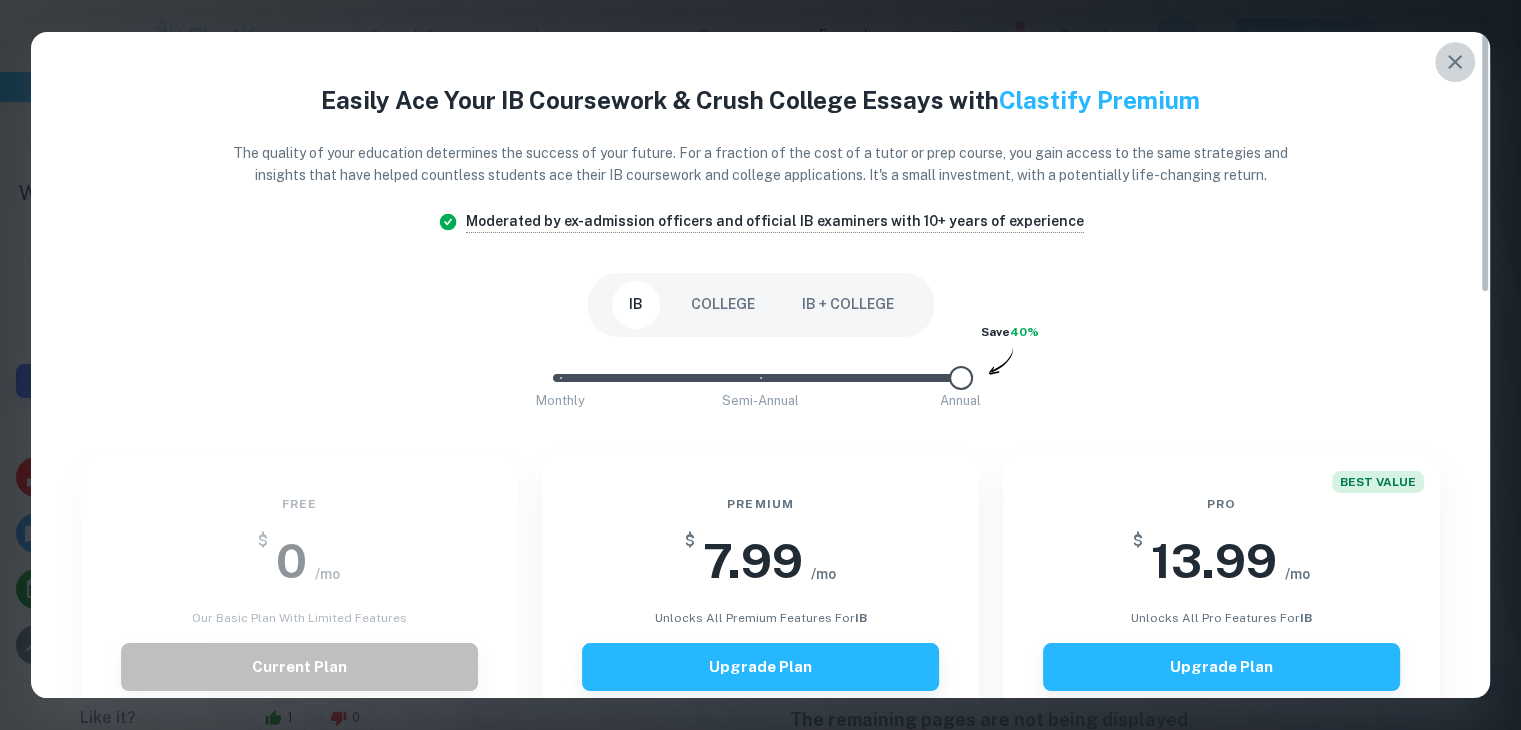 click at bounding box center [1455, 62] 